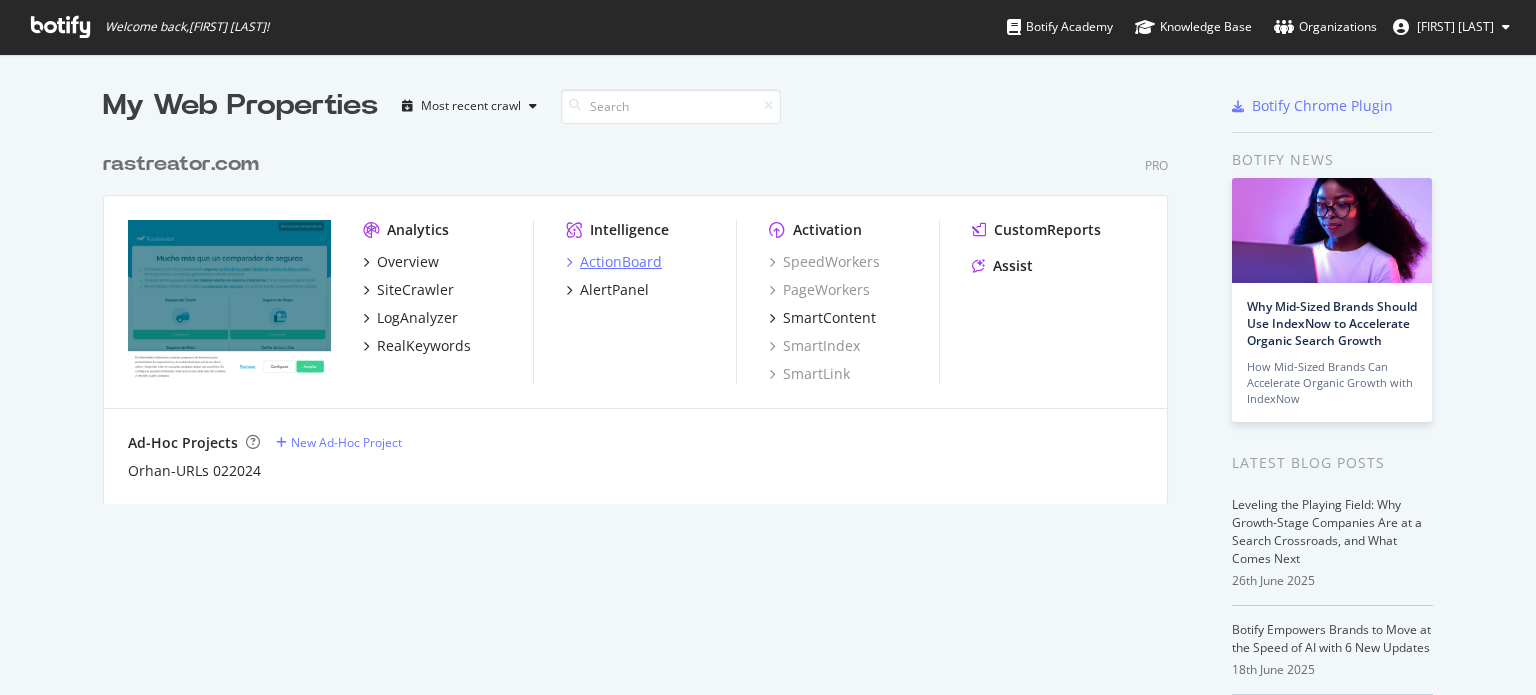 scroll, scrollTop: 0, scrollLeft: 0, axis: both 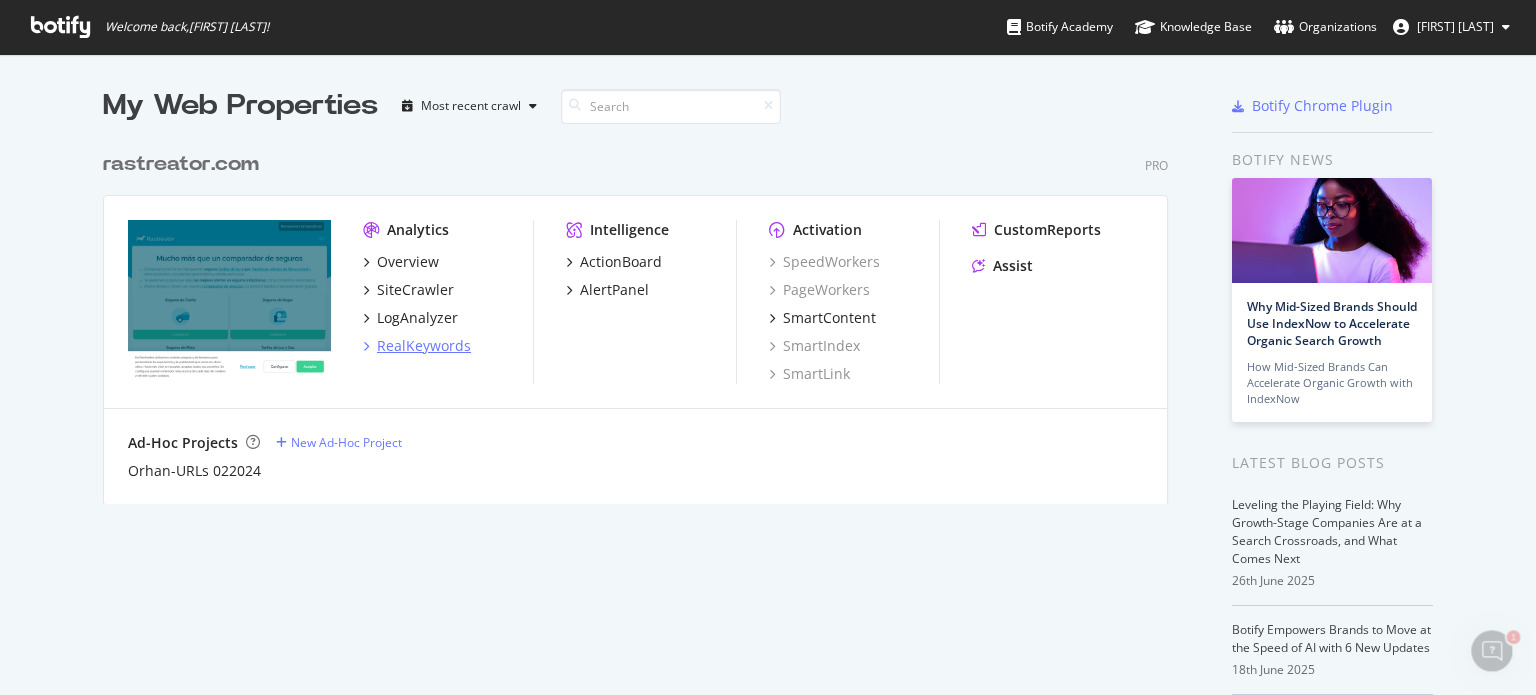 click on "RealKeywords" at bounding box center [424, 346] 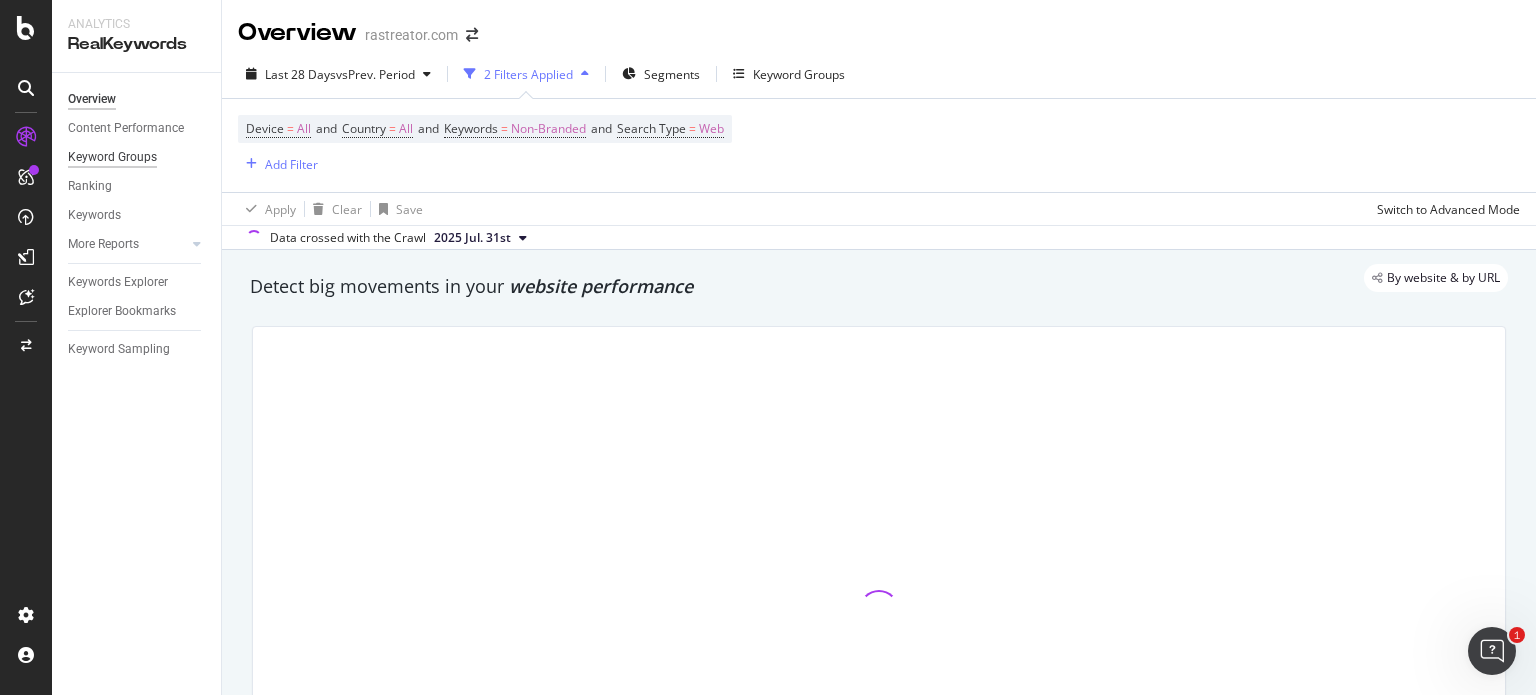click on "Keyword Groups" at bounding box center [112, 157] 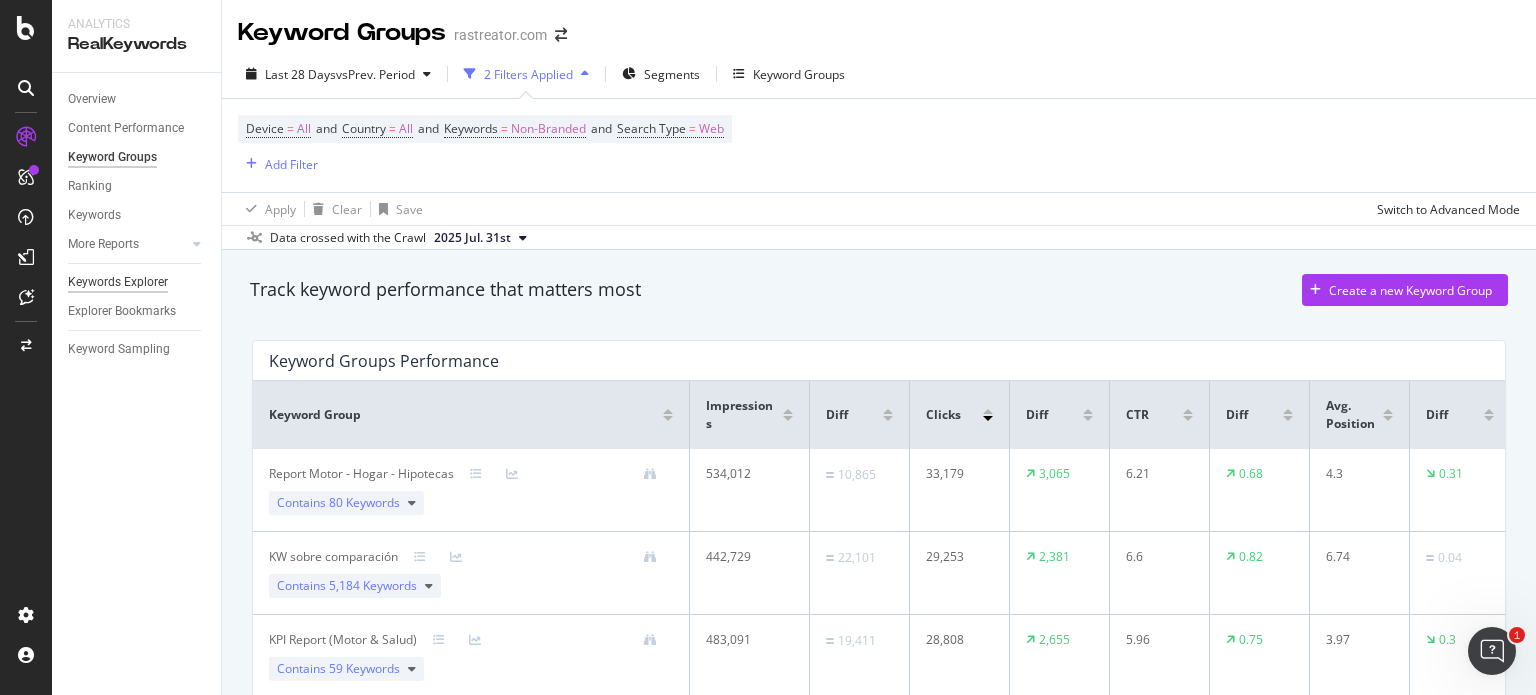 click on "Keywords Explorer" at bounding box center [118, 282] 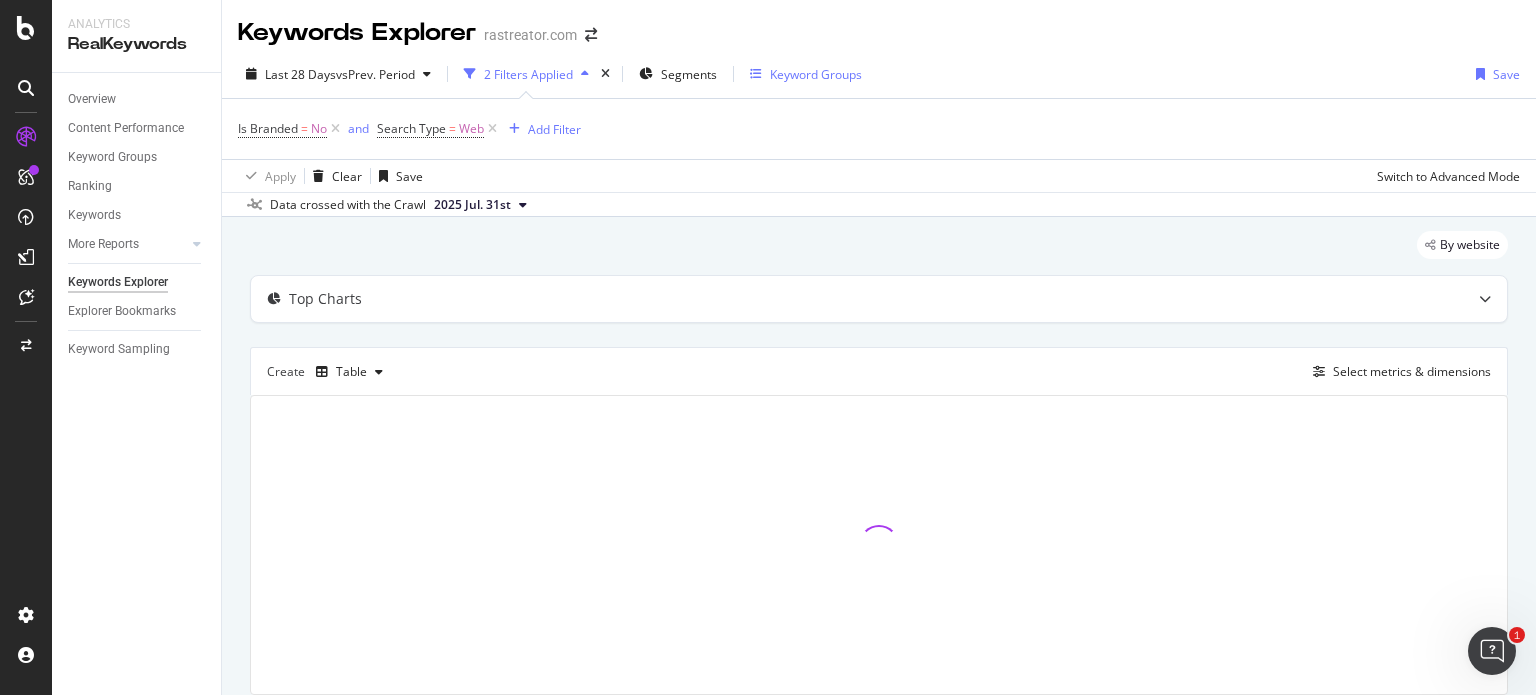 click on "Keyword Groups" at bounding box center (816, 74) 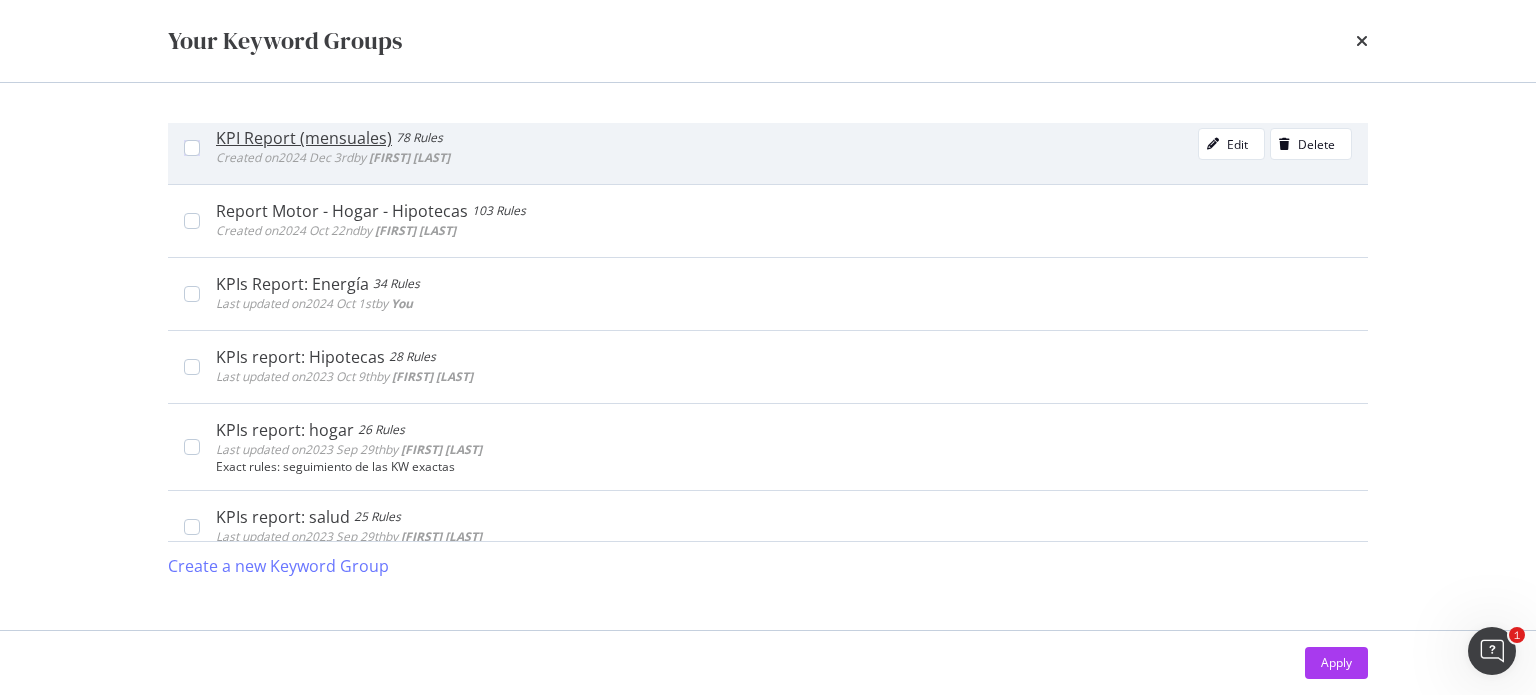 scroll, scrollTop: 700, scrollLeft: 0, axis: vertical 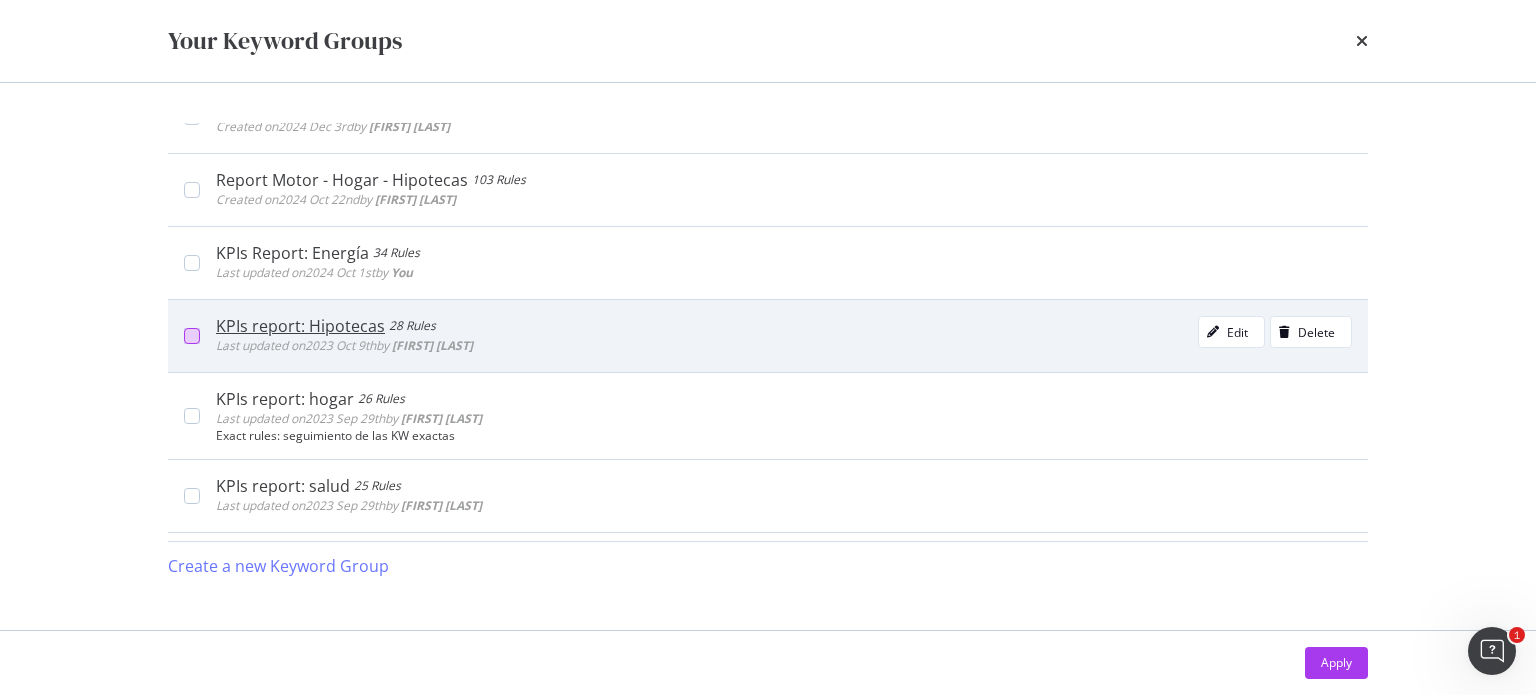click at bounding box center [192, 336] 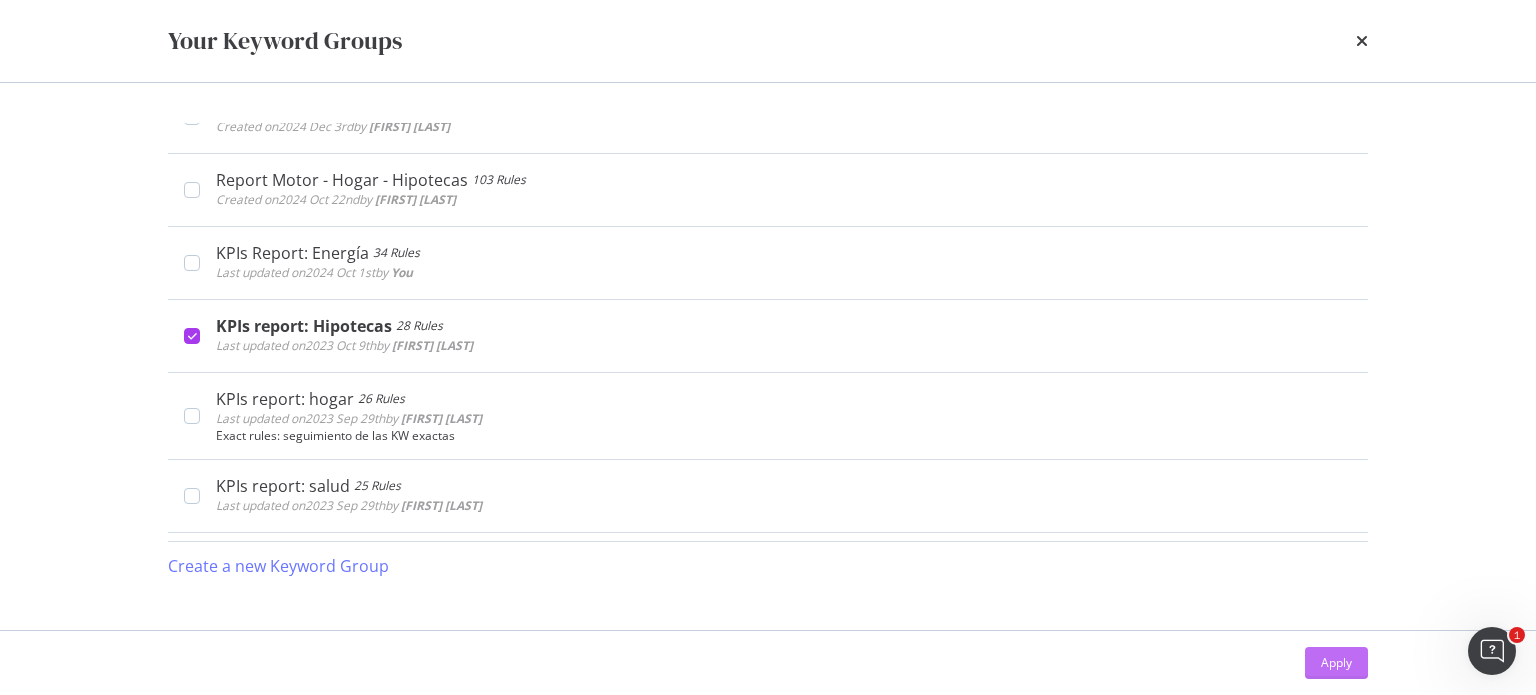 click on "Apply" at bounding box center [1336, 662] 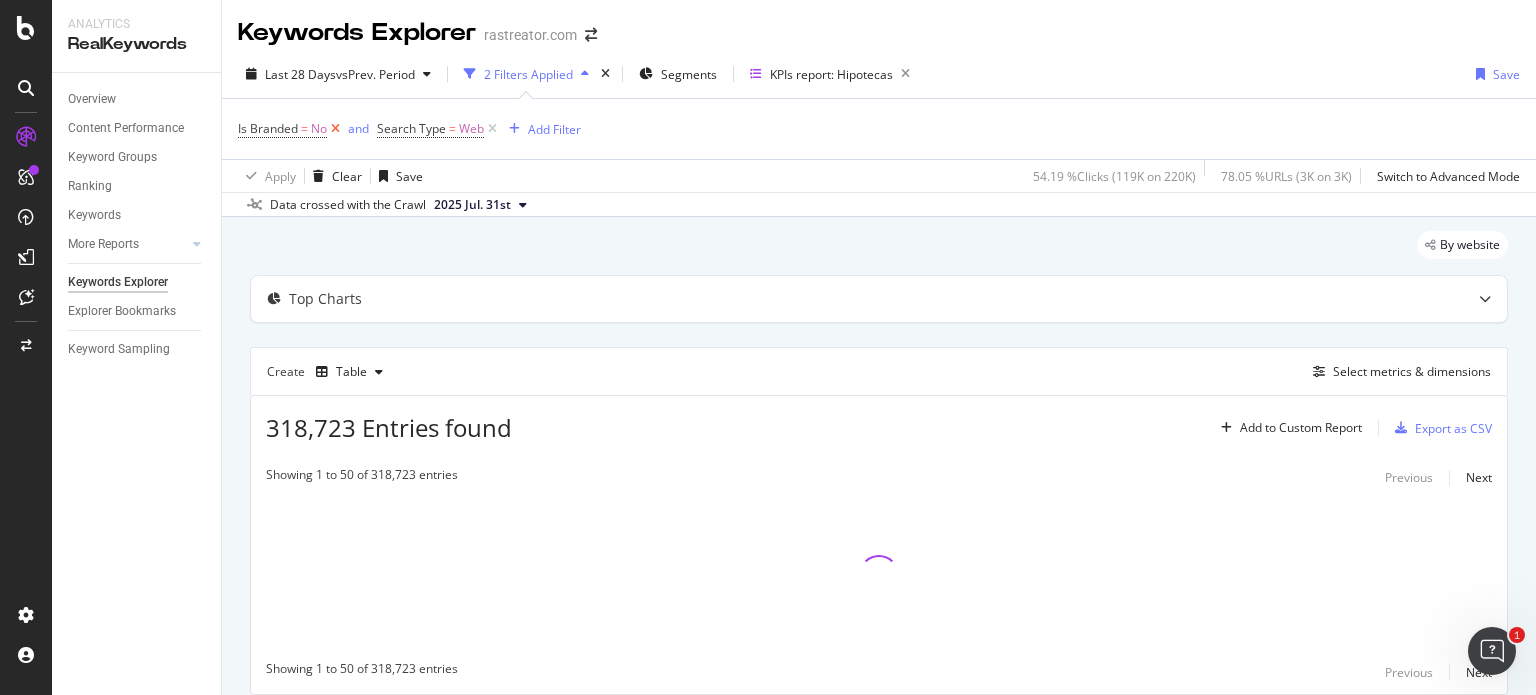 click at bounding box center [335, 129] 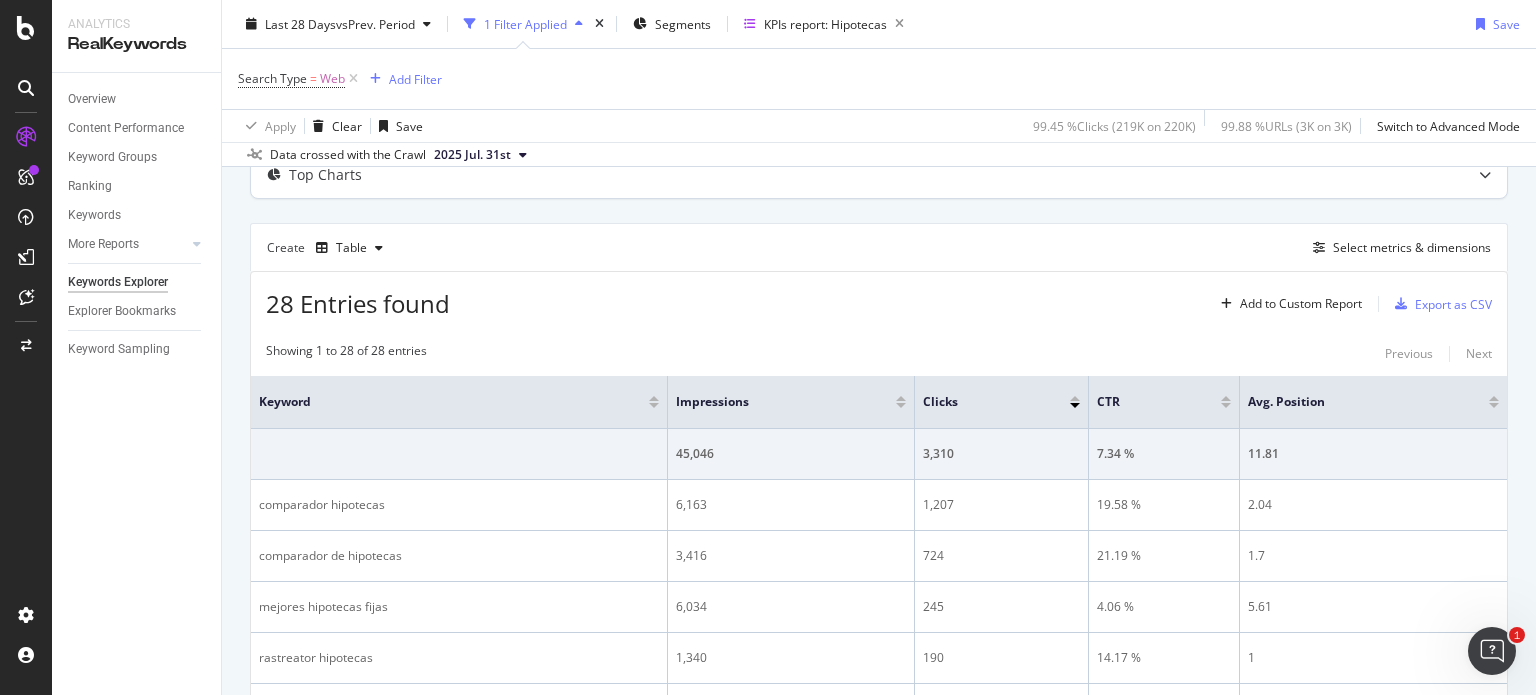 scroll, scrollTop: 0, scrollLeft: 0, axis: both 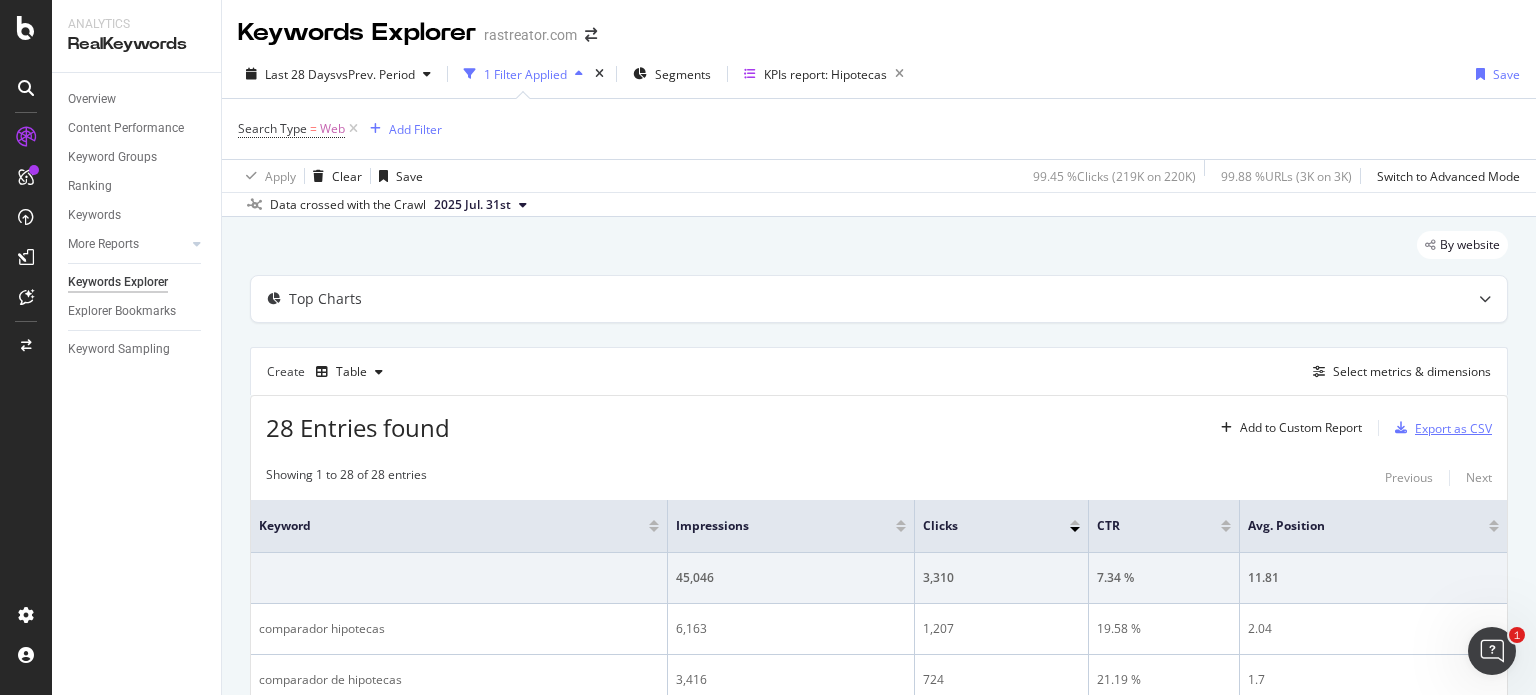 click on "Export as CSV" at bounding box center (1453, 428) 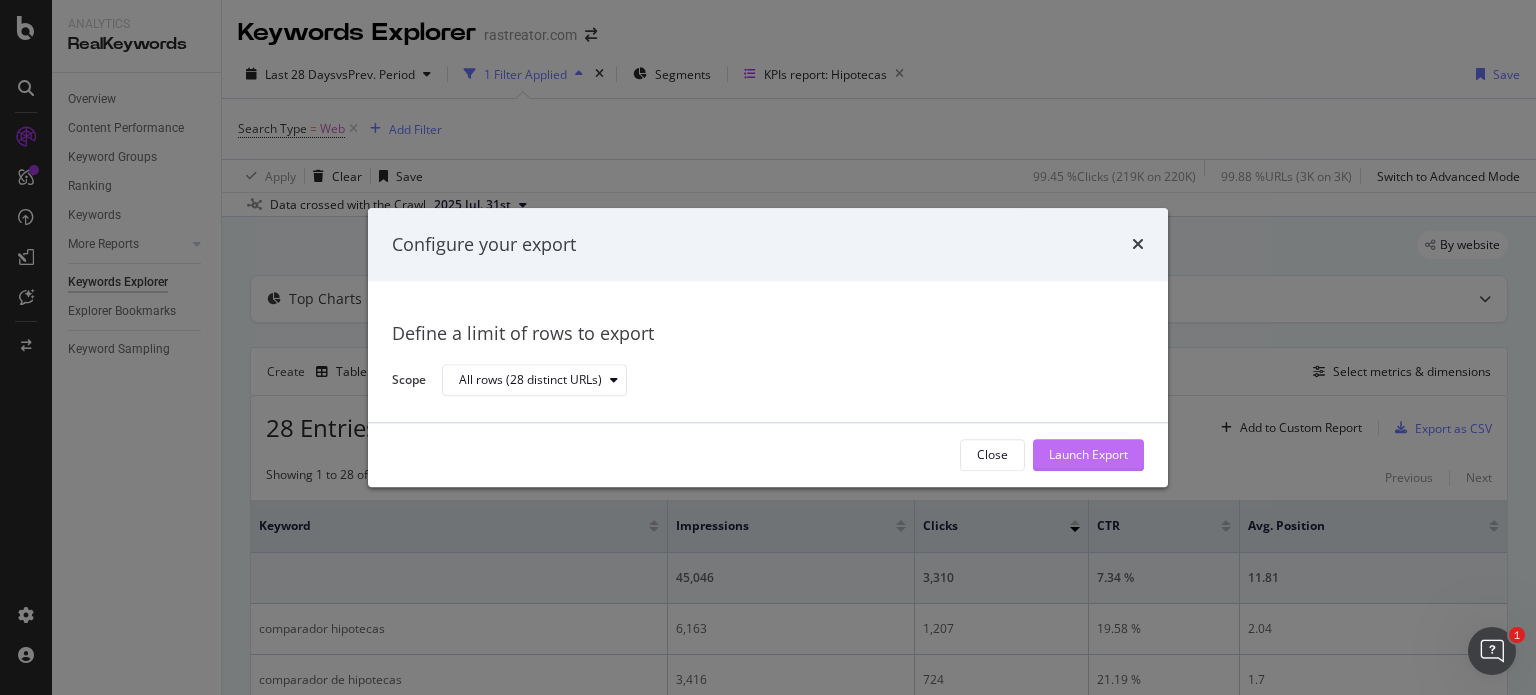 click on "Launch Export" at bounding box center [1088, 455] 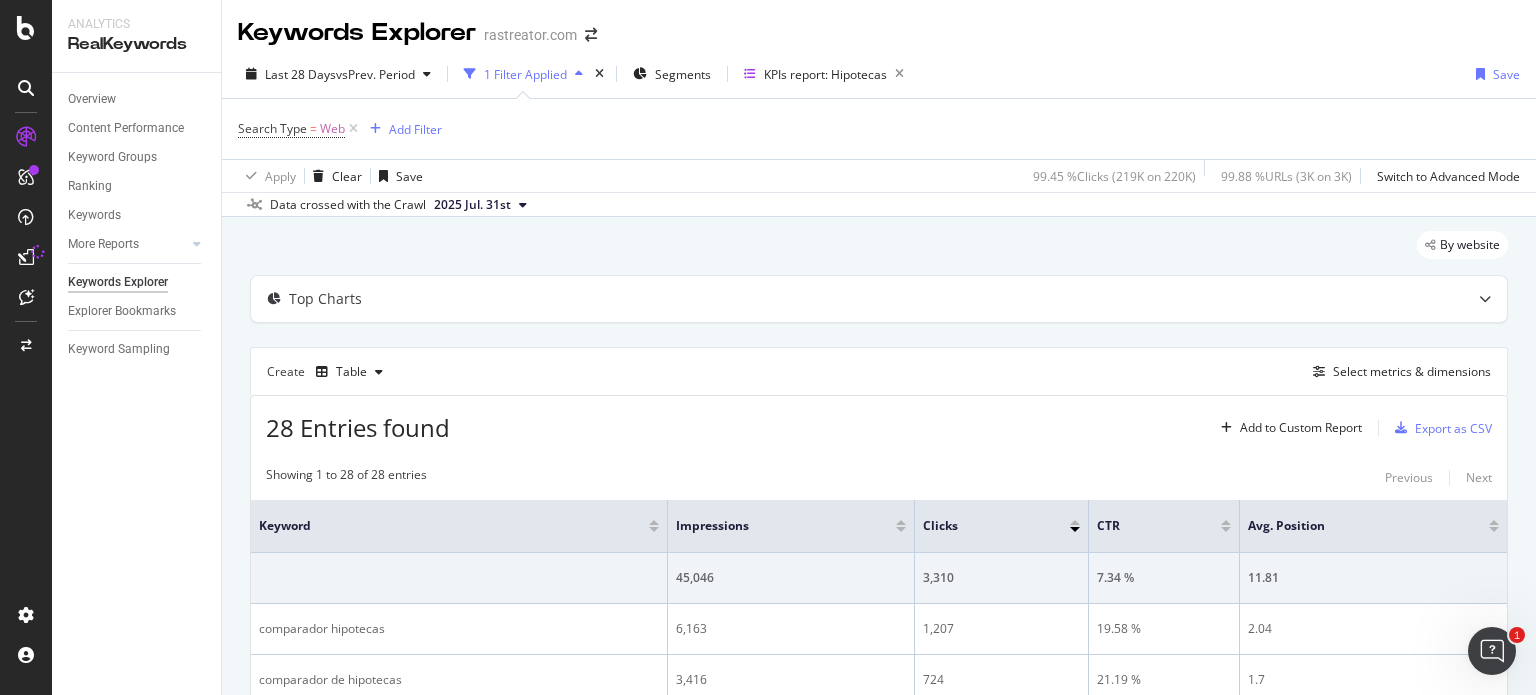 click on "By website" at bounding box center (879, 253) 